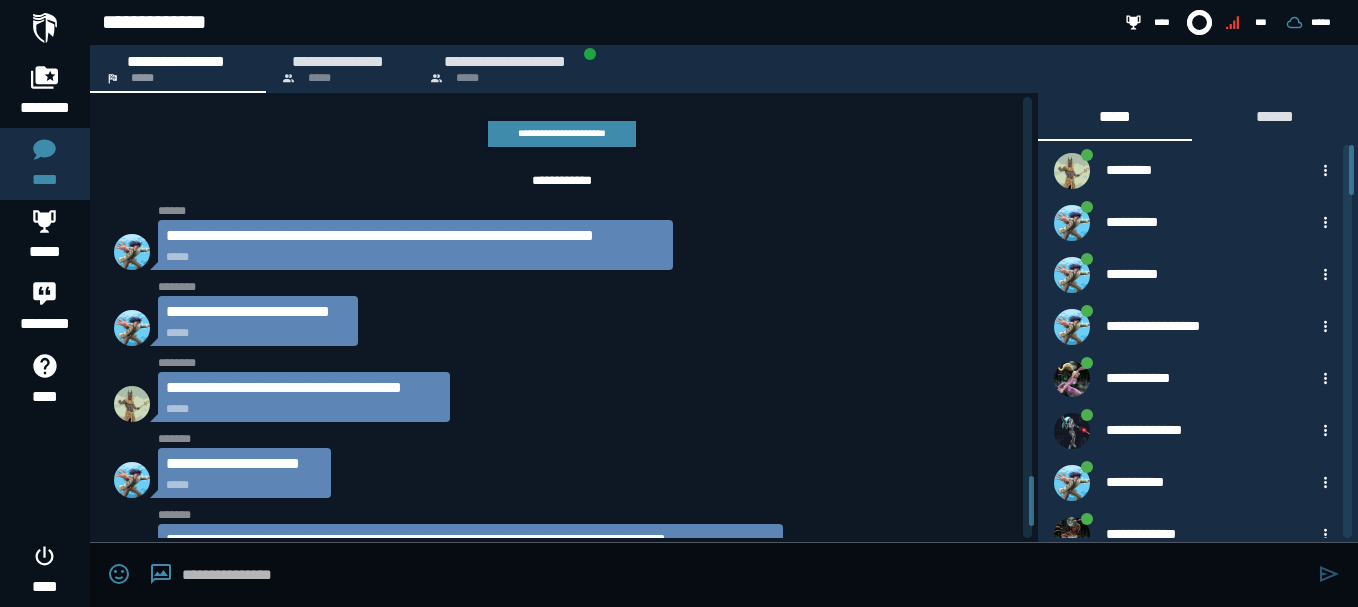scroll, scrollTop: 0, scrollLeft: 0, axis: both 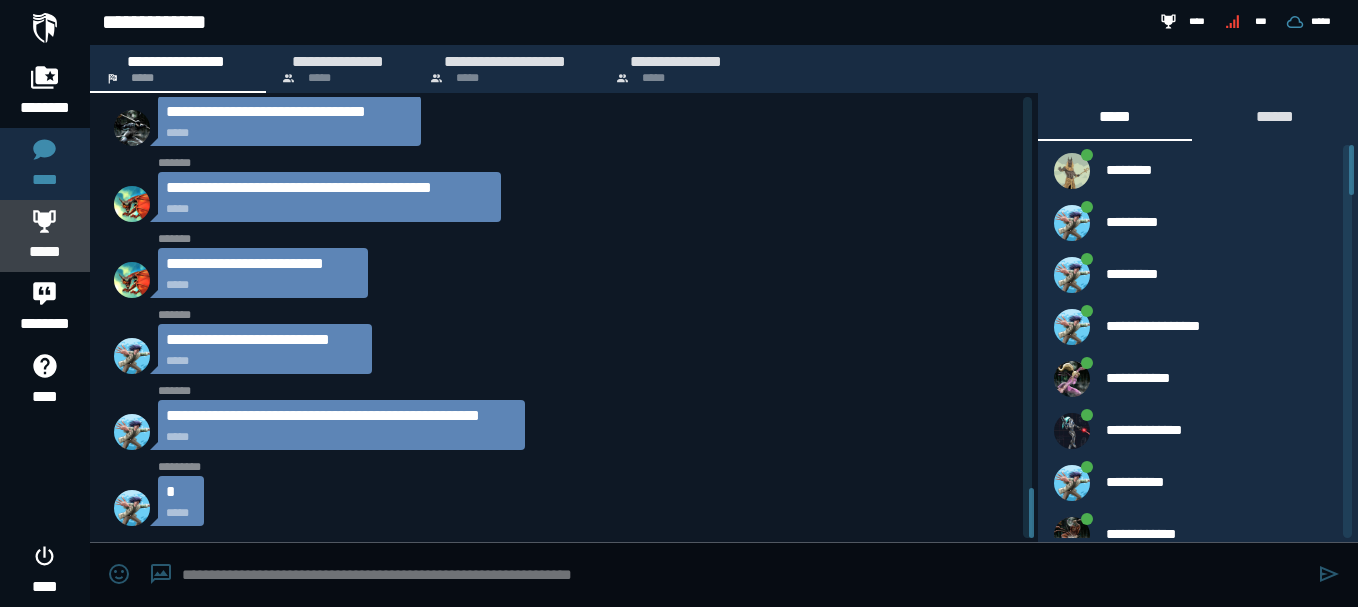 click 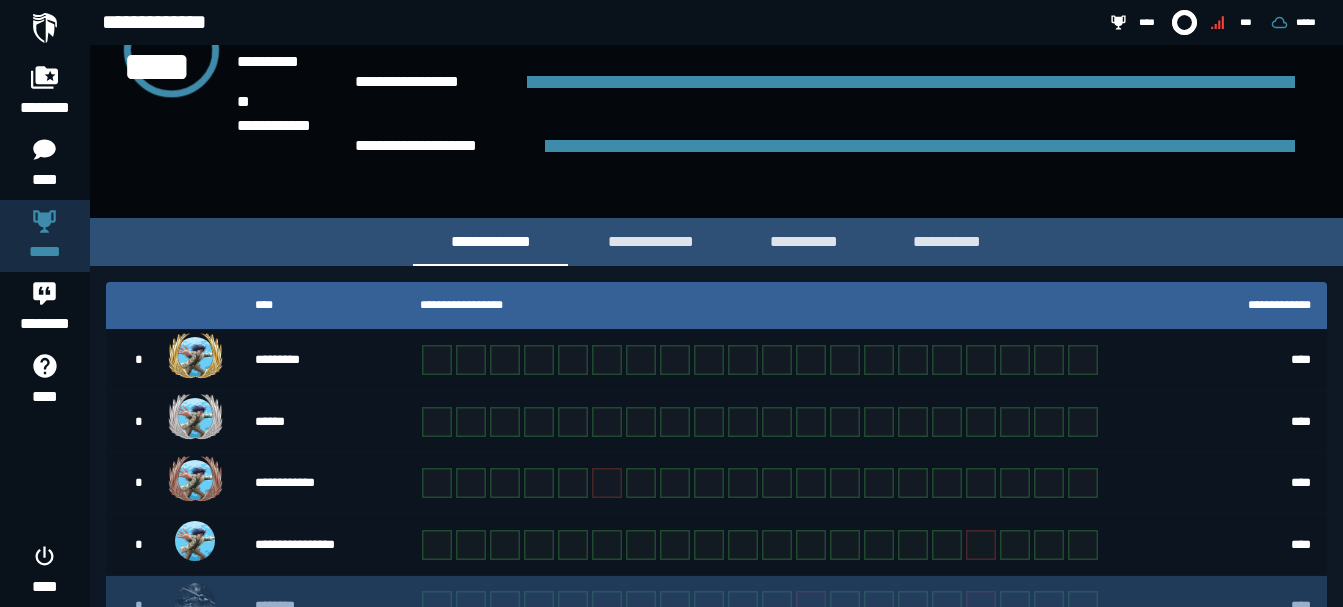 scroll, scrollTop: 179, scrollLeft: 0, axis: vertical 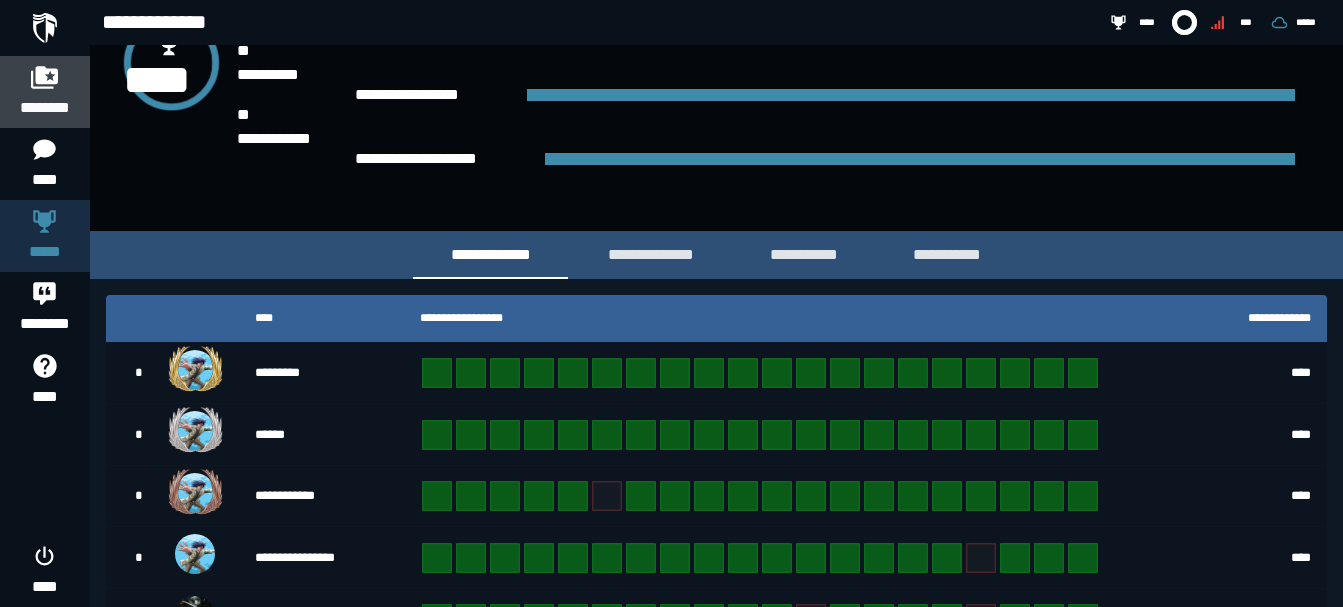 click on "********" at bounding box center (45, 108) 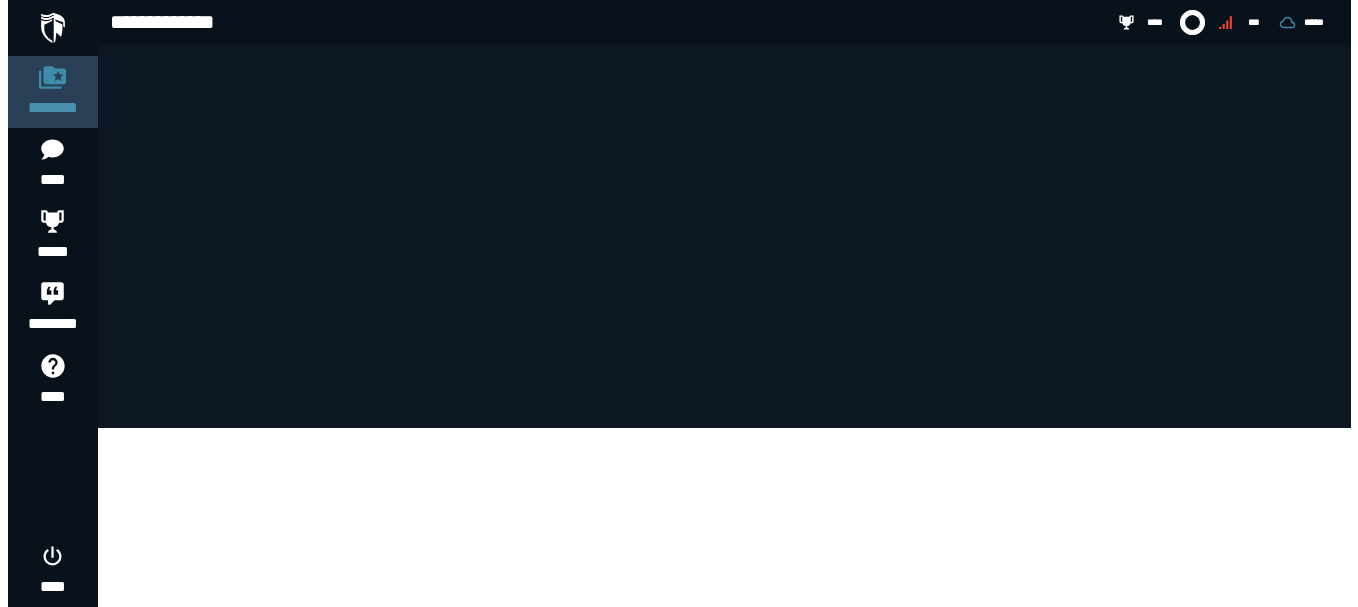 scroll, scrollTop: 0, scrollLeft: 0, axis: both 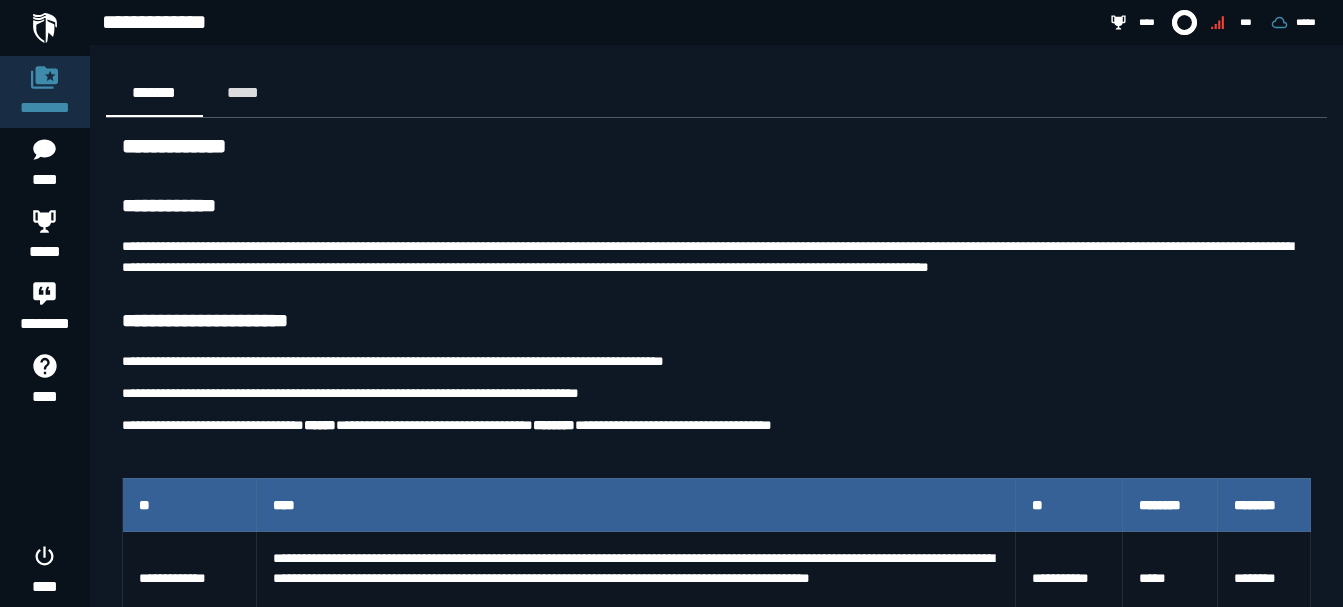 click at bounding box center [45, 28] 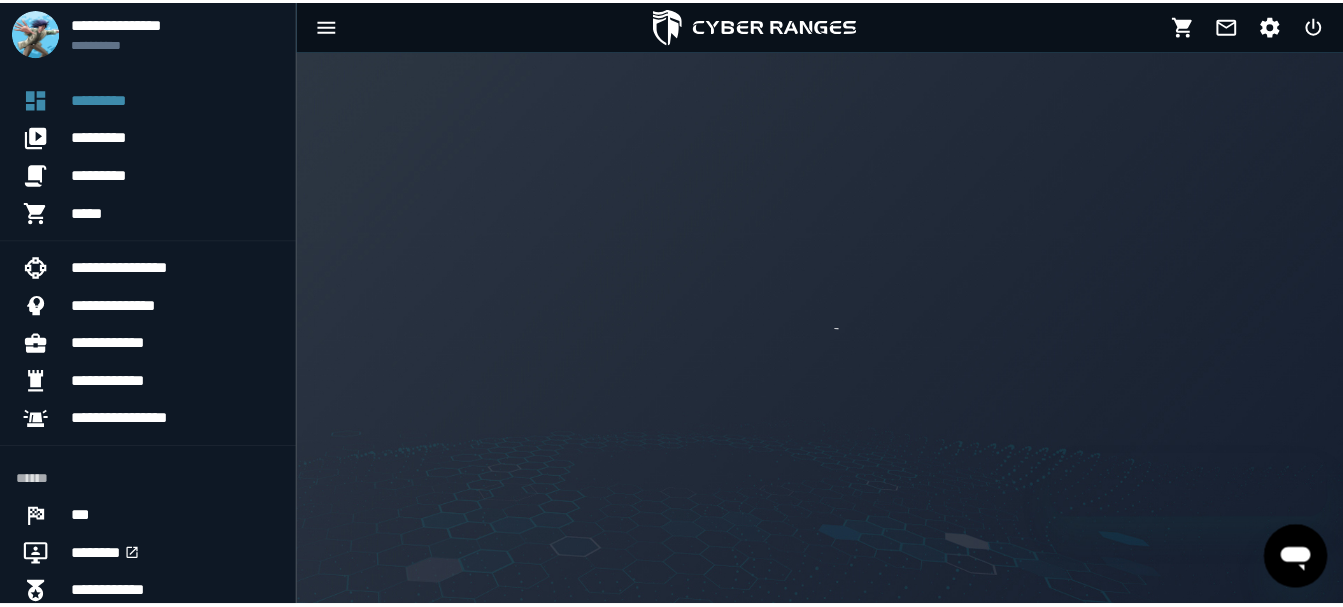 scroll, scrollTop: 0, scrollLeft: 0, axis: both 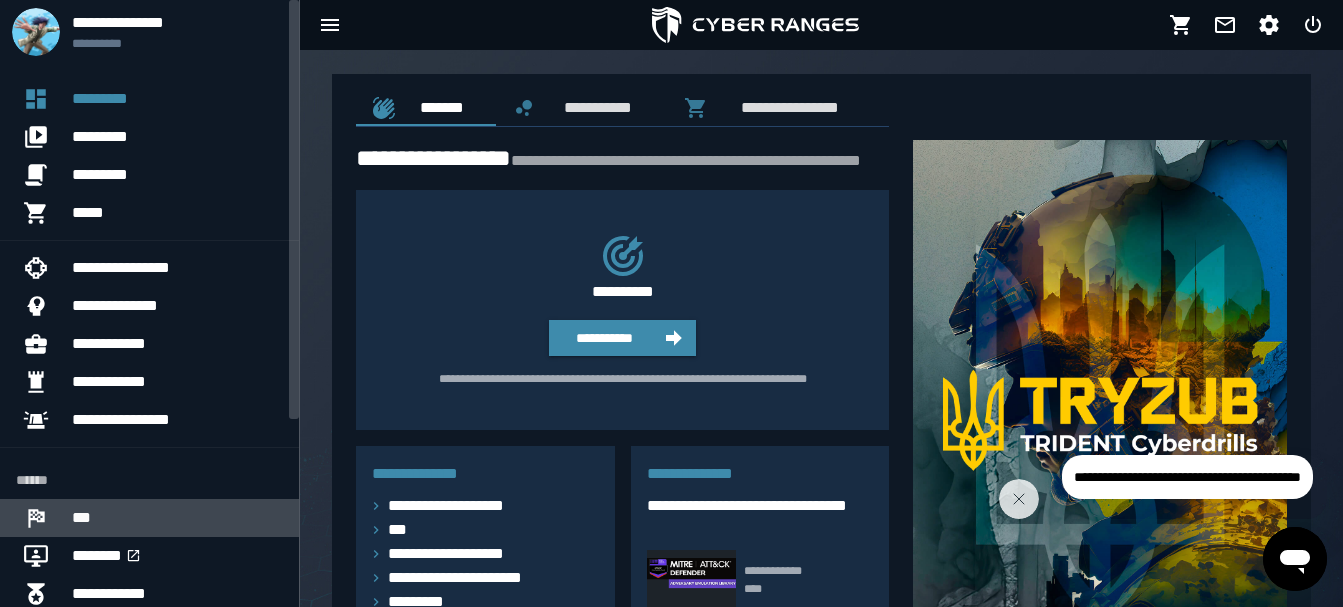 click on "***" at bounding box center [177, 518] 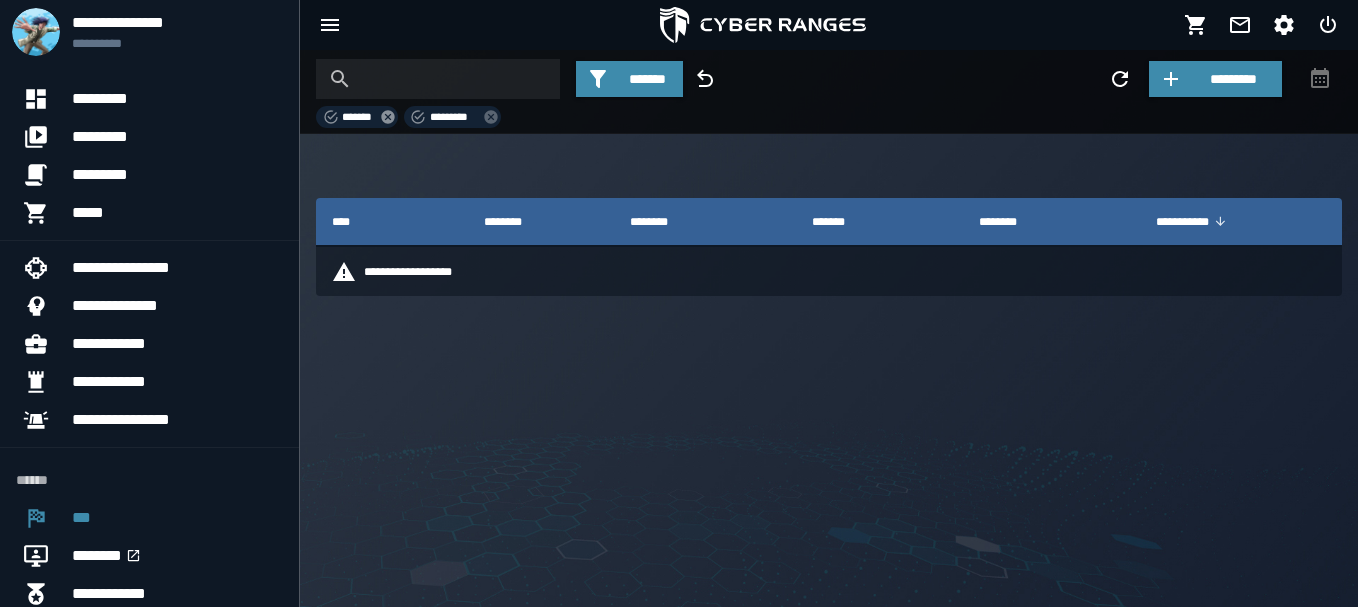 click 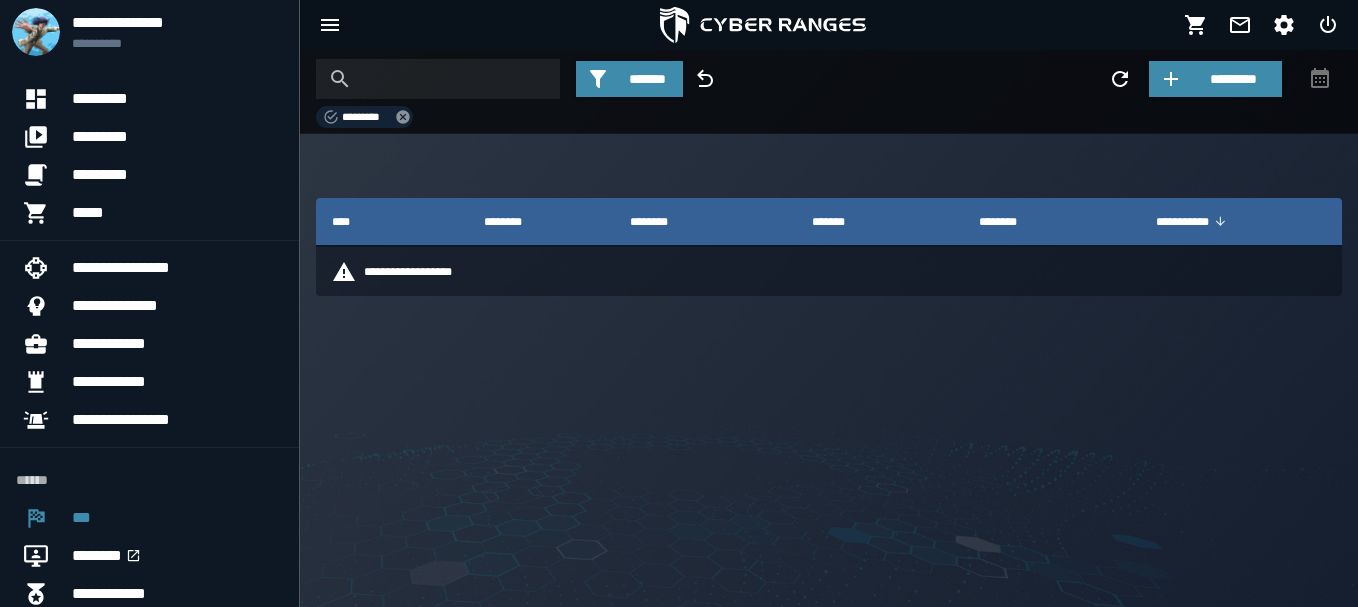 click 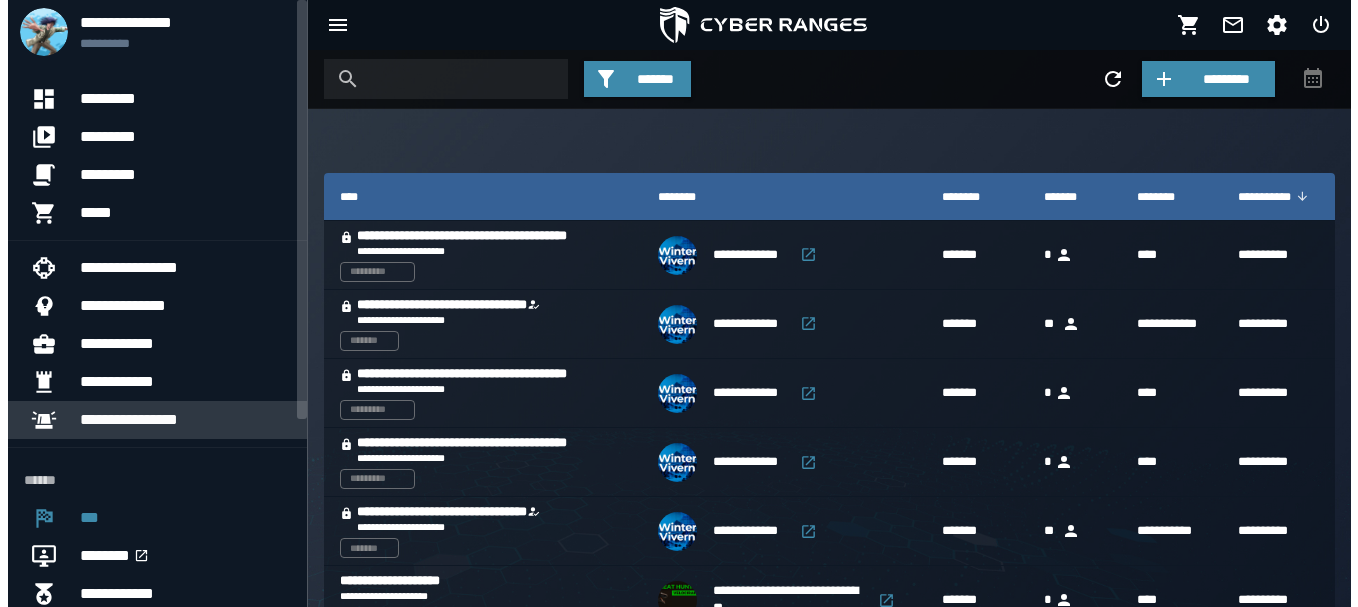 scroll, scrollTop: 272, scrollLeft: 0, axis: vertical 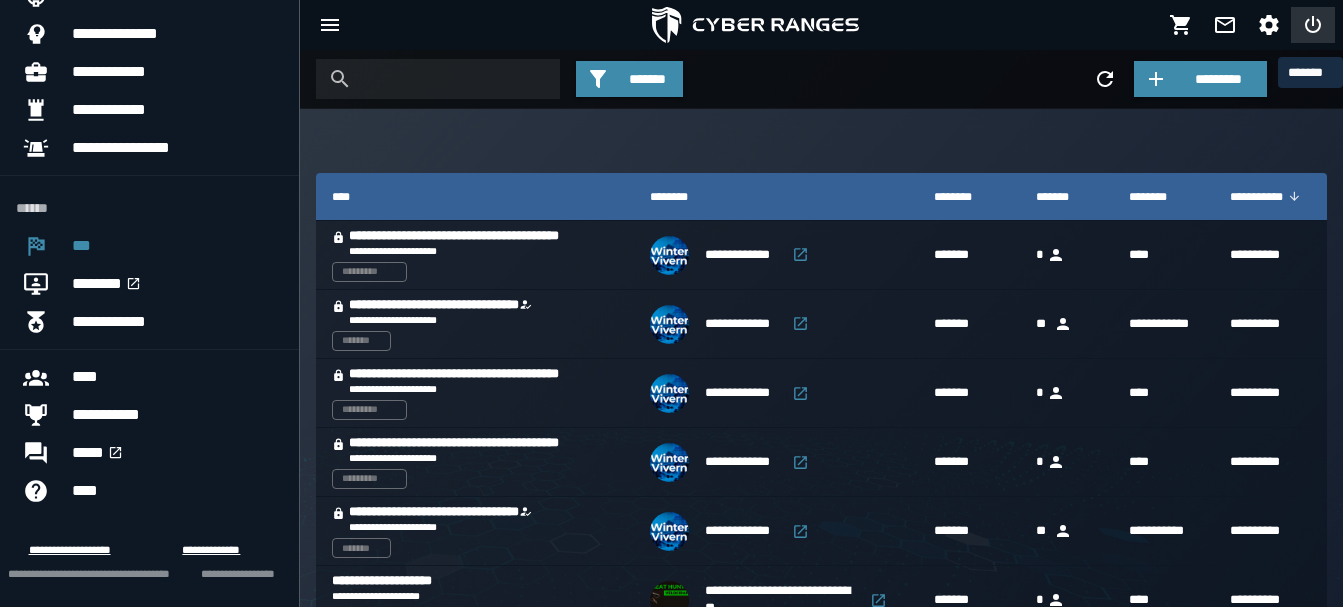 click 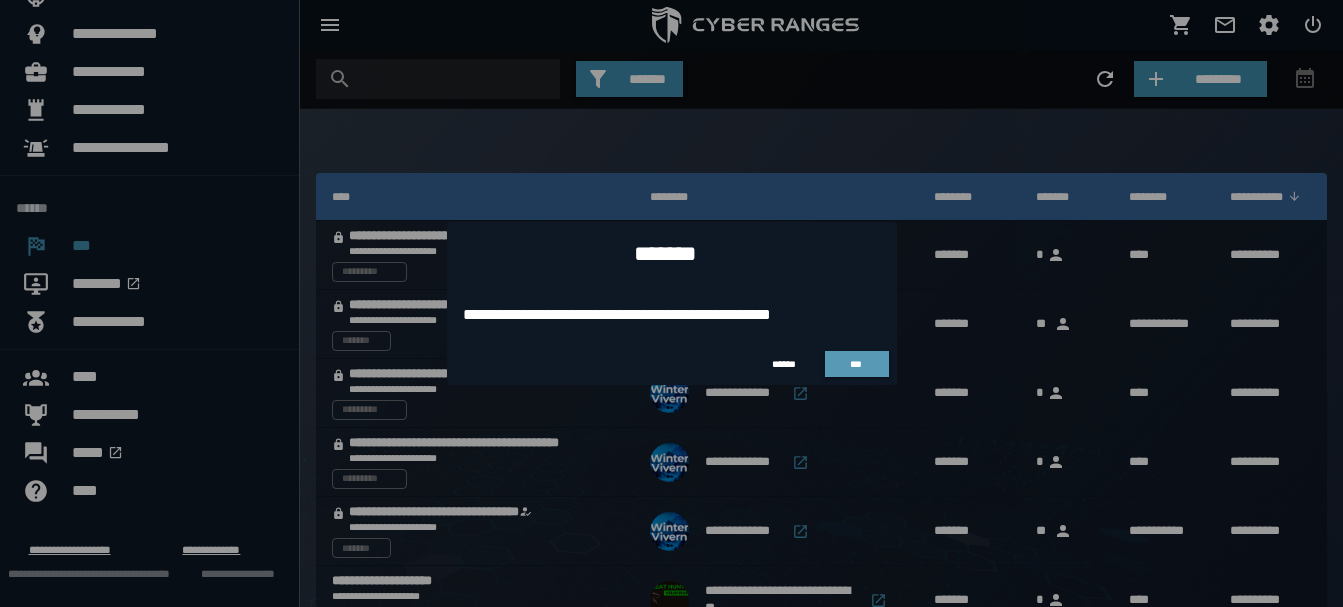 click on "***" at bounding box center (857, 364) 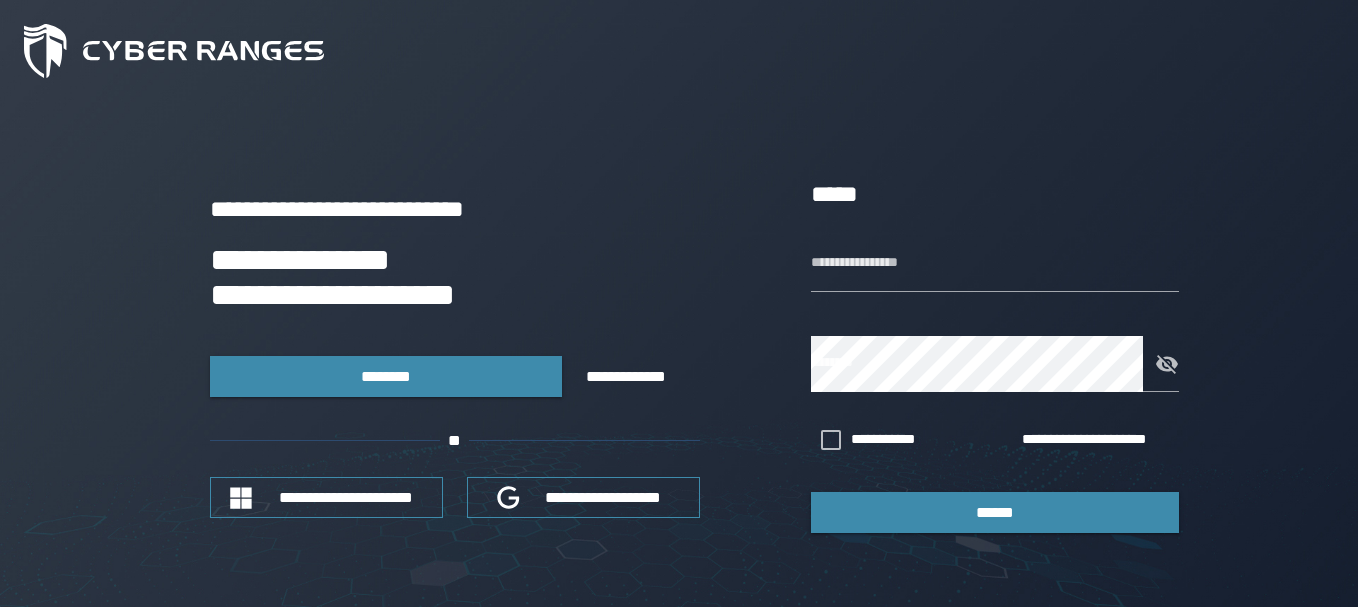 type on "**********" 